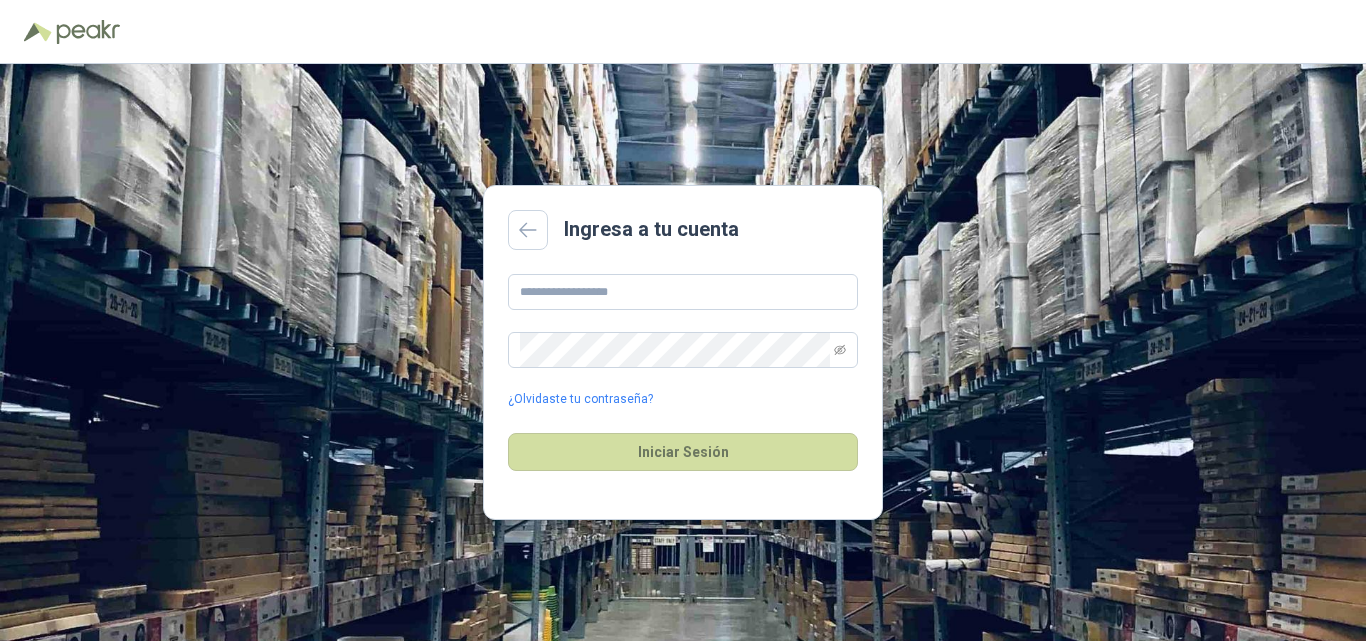 scroll, scrollTop: 0, scrollLeft: 0, axis: both 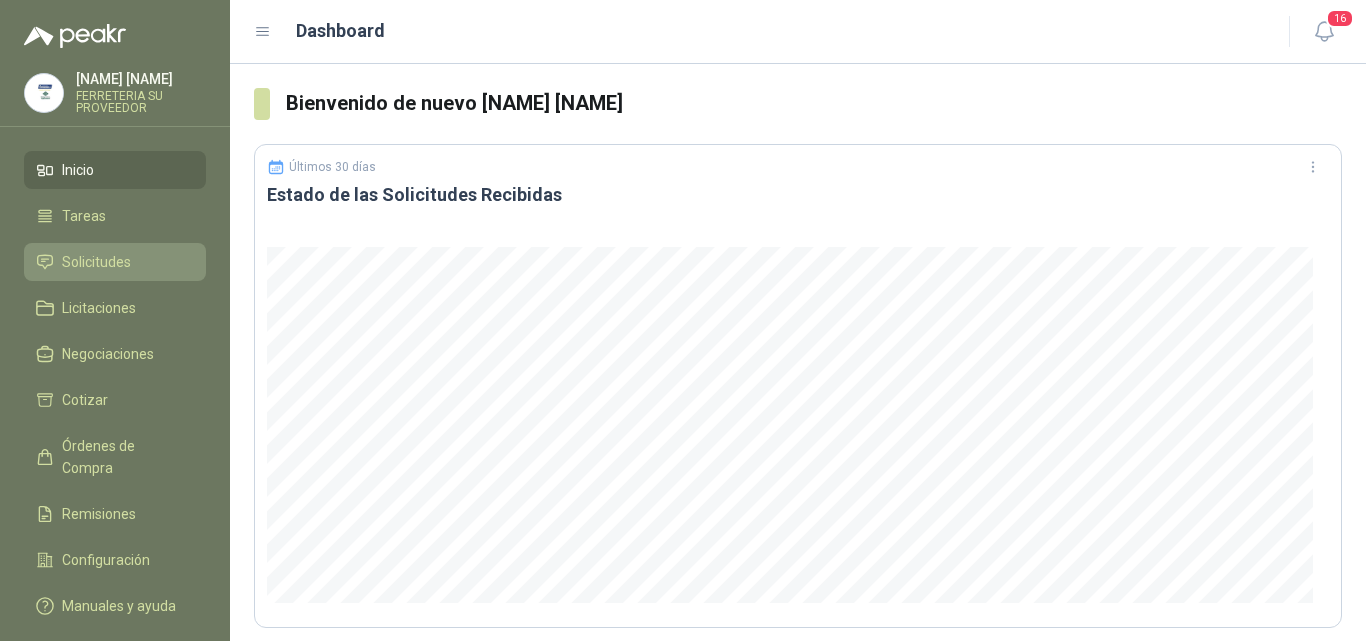 click on "Solicitudes" at bounding box center [115, 262] 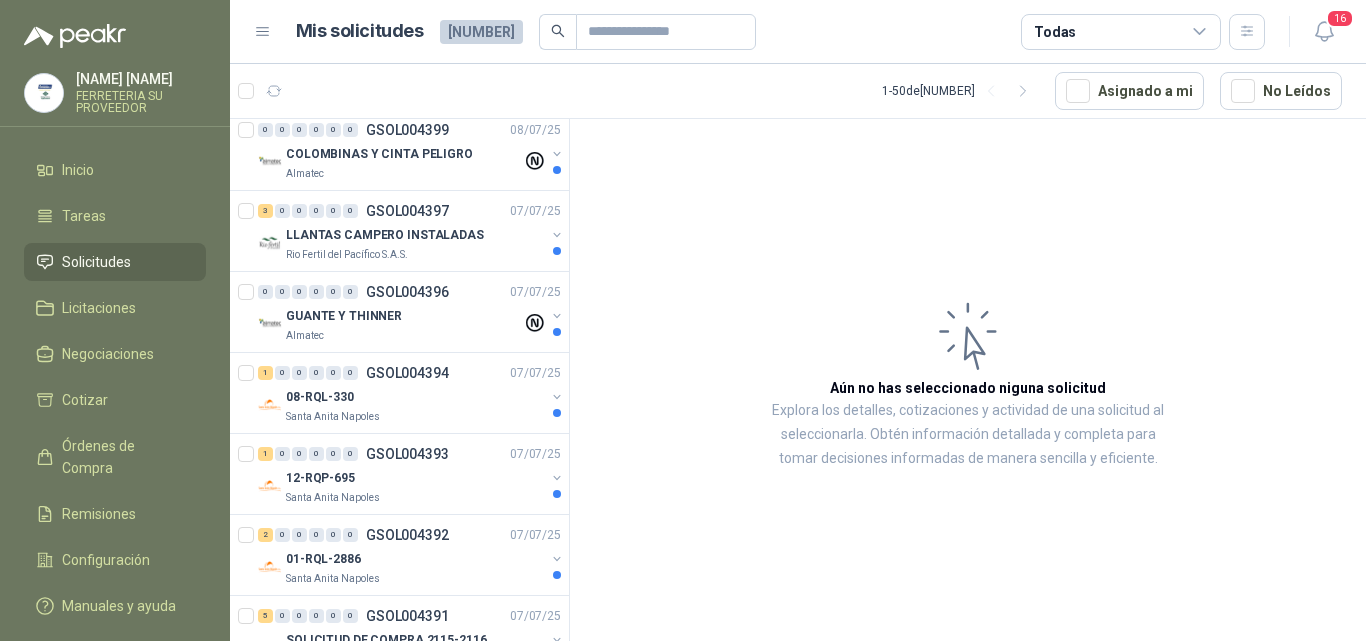 scroll, scrollTop: 1500, scrollLeft: 0, axis: vertical 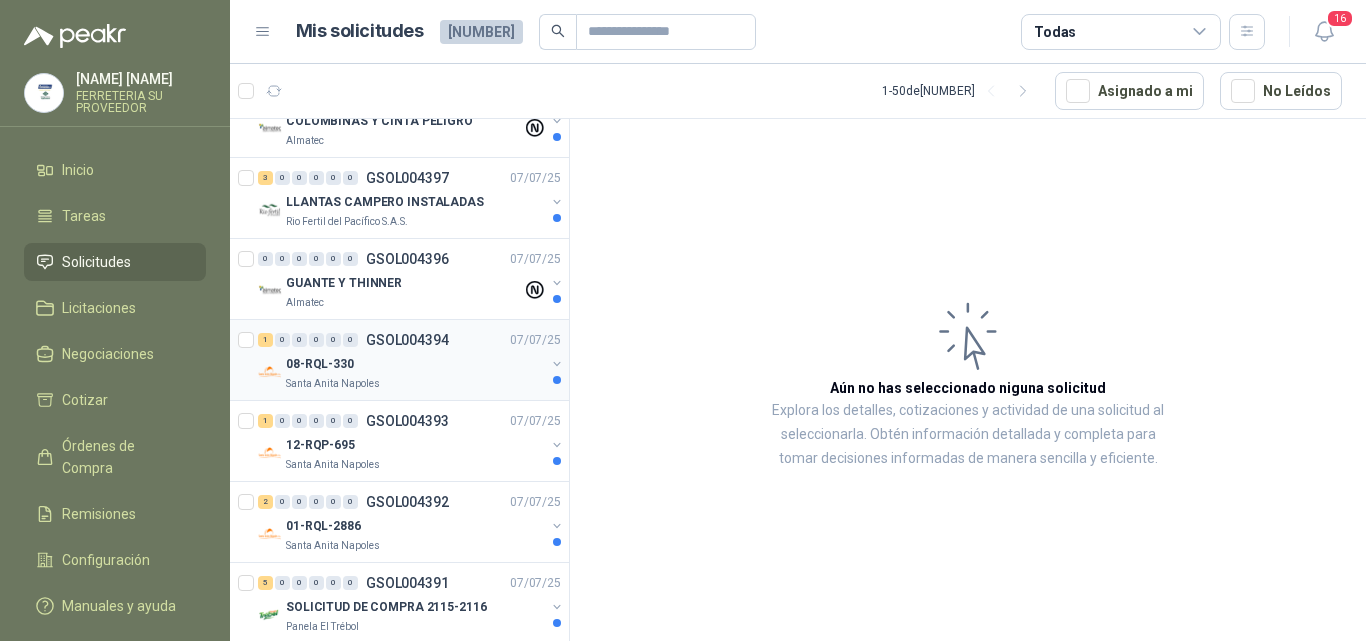 click on "08-RQL-330" at bounding box center [415, 364] 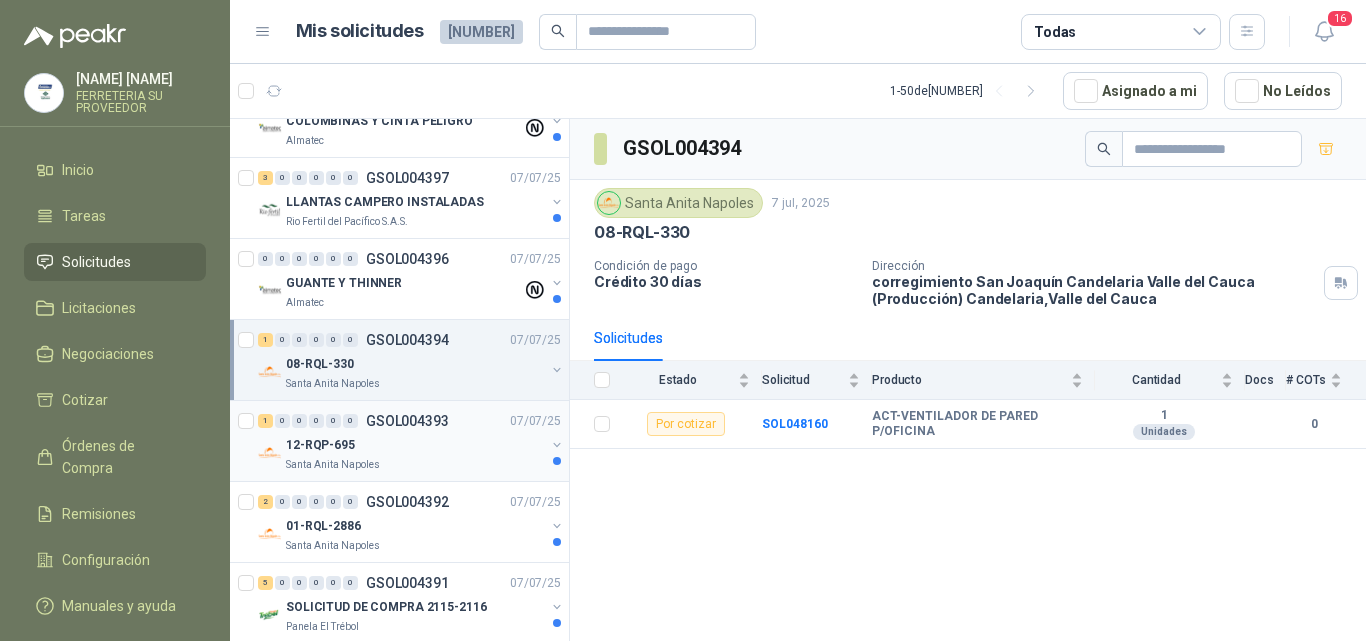 click on "12-RQP-695" at bounding box center [415, 445] 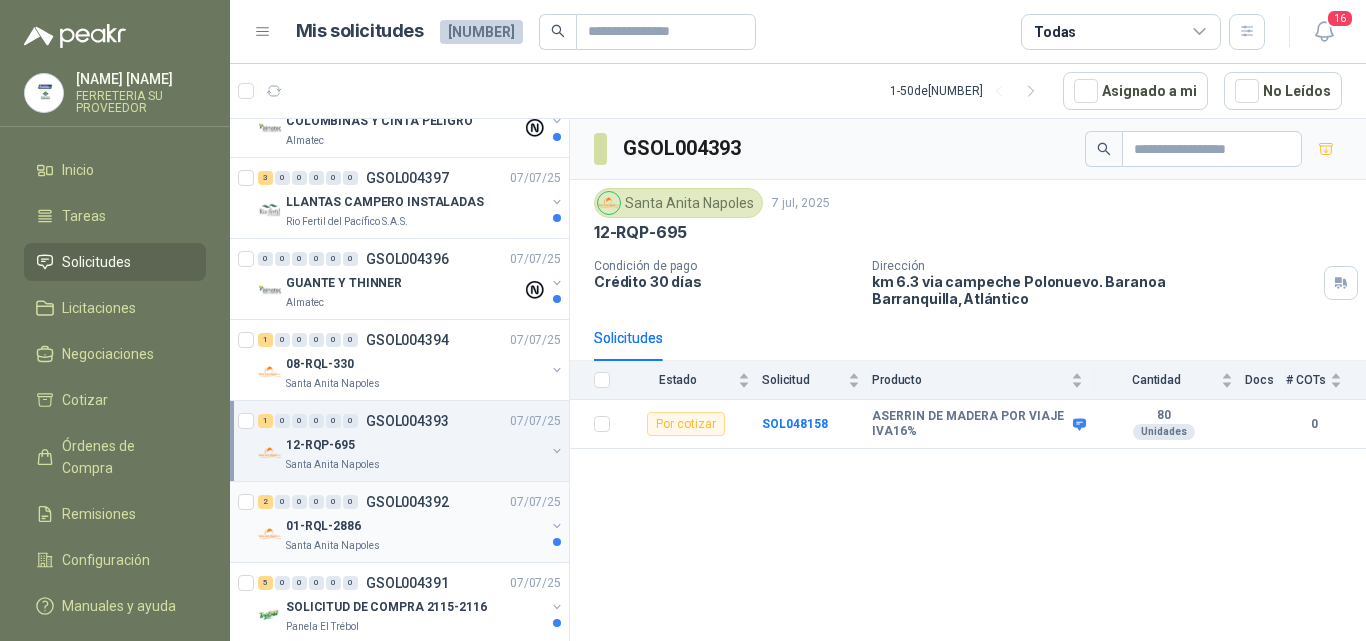 click on "01-RQL-2886" at bounding box center [415, 526] 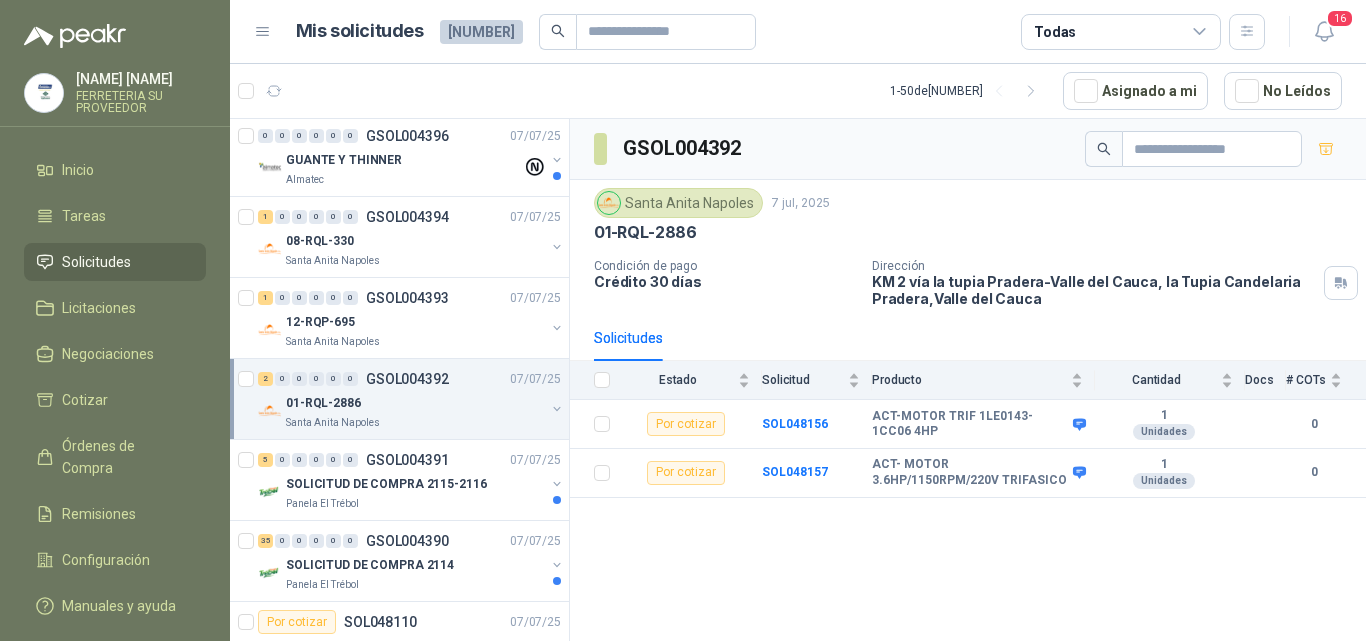 scroll, scrollTop: 1700, scrollLeft: 0, axis: vertical 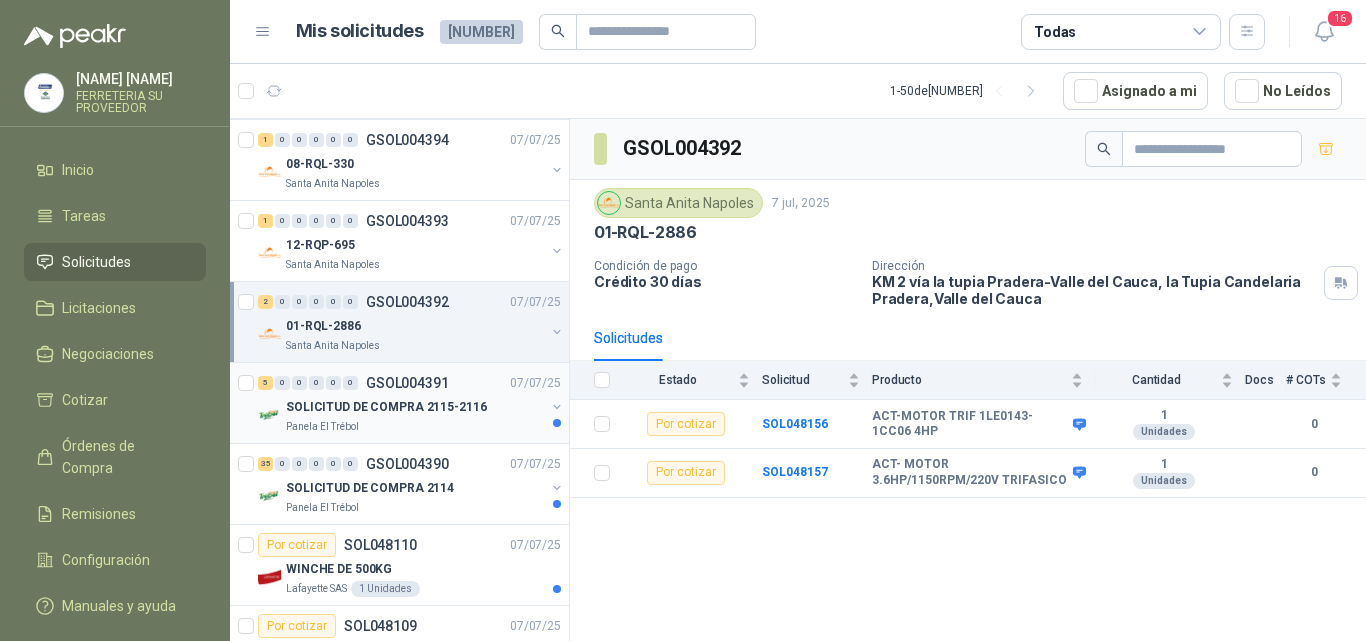 click on "5   0   0   0   0   0   GSOL004391 07/07/25" at bounding box center (411, 383) 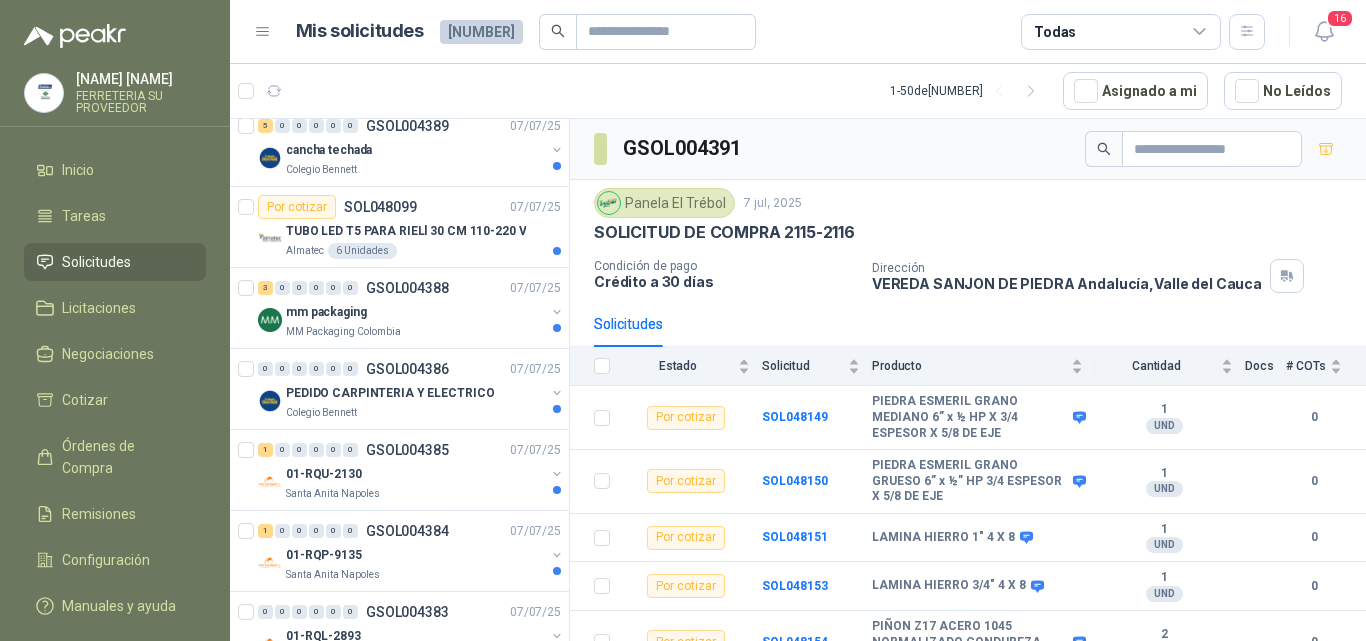 scroll, scrollTop: 2300, scrollLeft: 0, axis: vertical 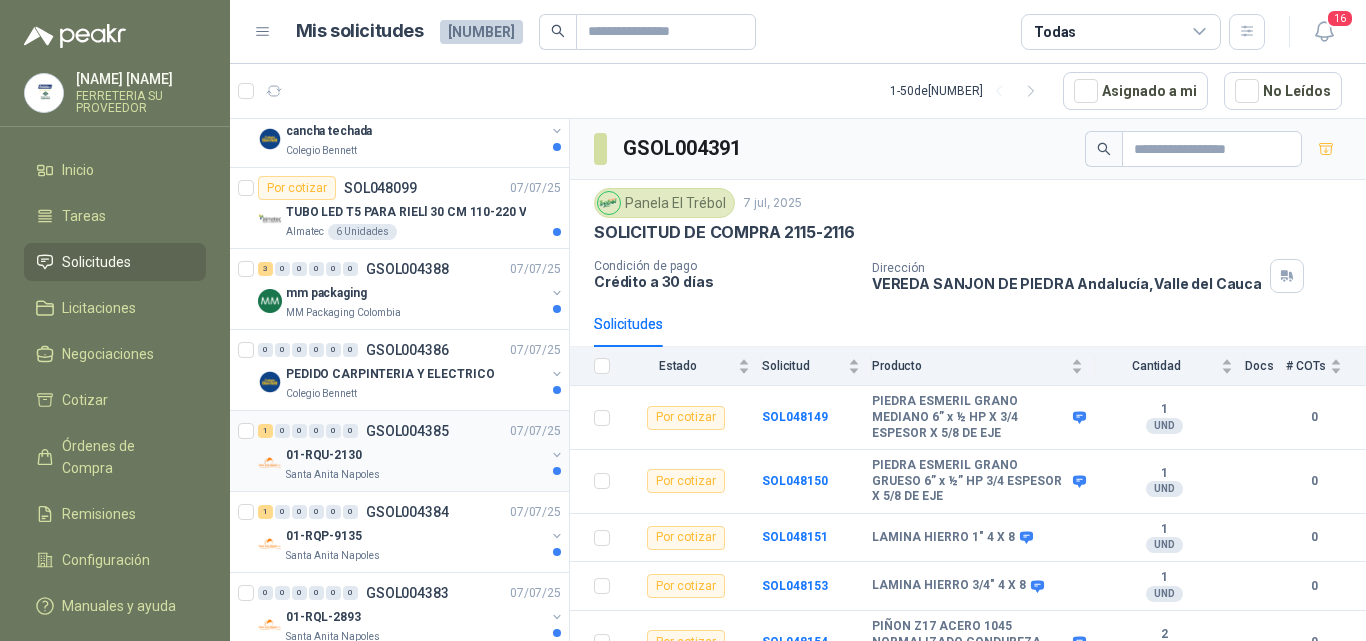 click on "01-RQU-2130" at bounding box center (415, 455) 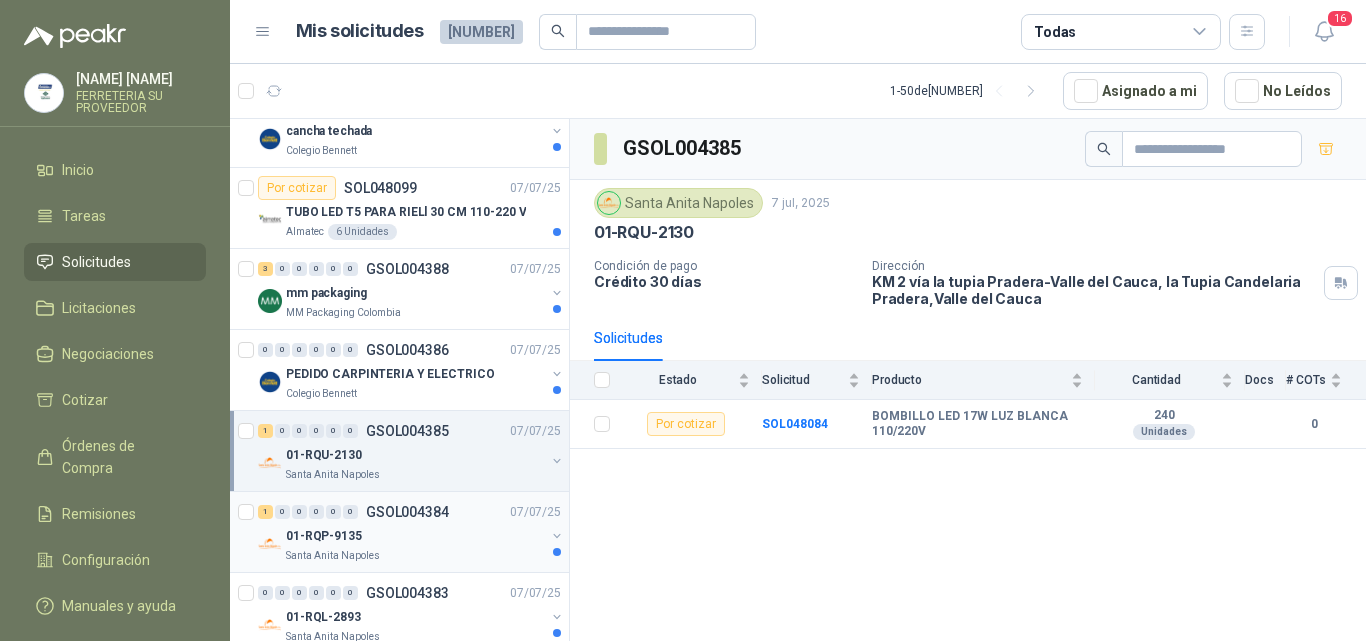 click on "01-RQP-9135" at bounding box center [415, 536] 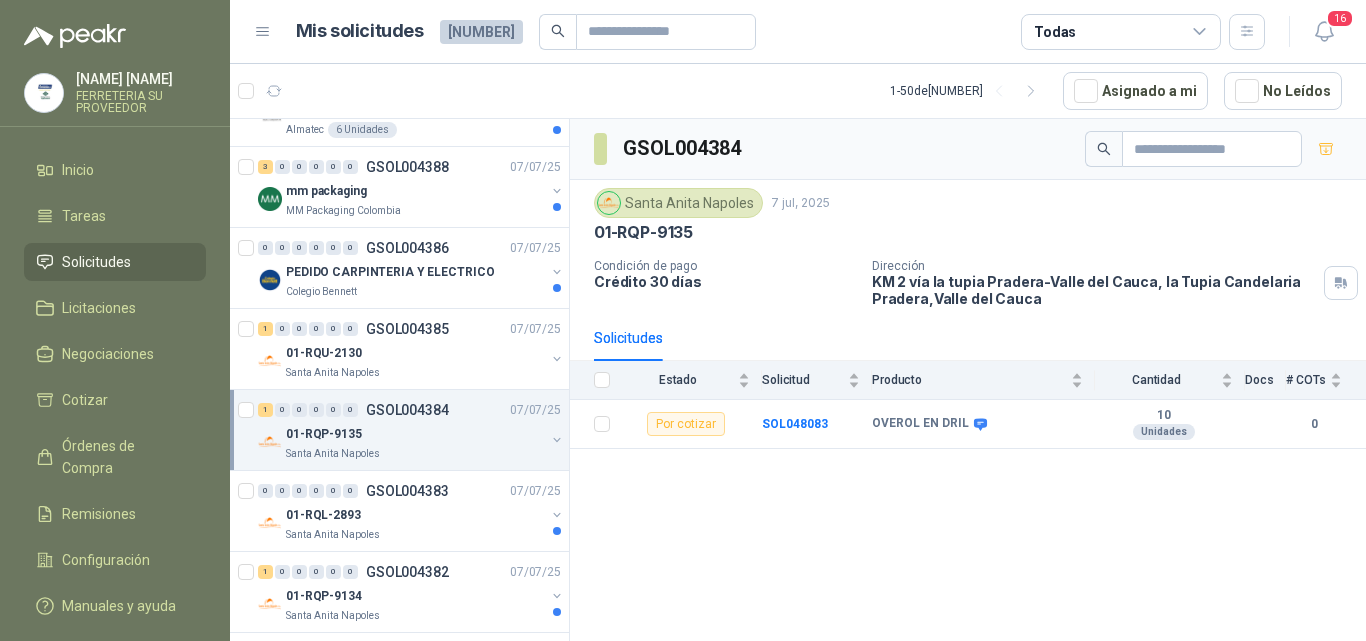 scroll, scrollTop: 2500, scrollLeft: 0, axis: vertical 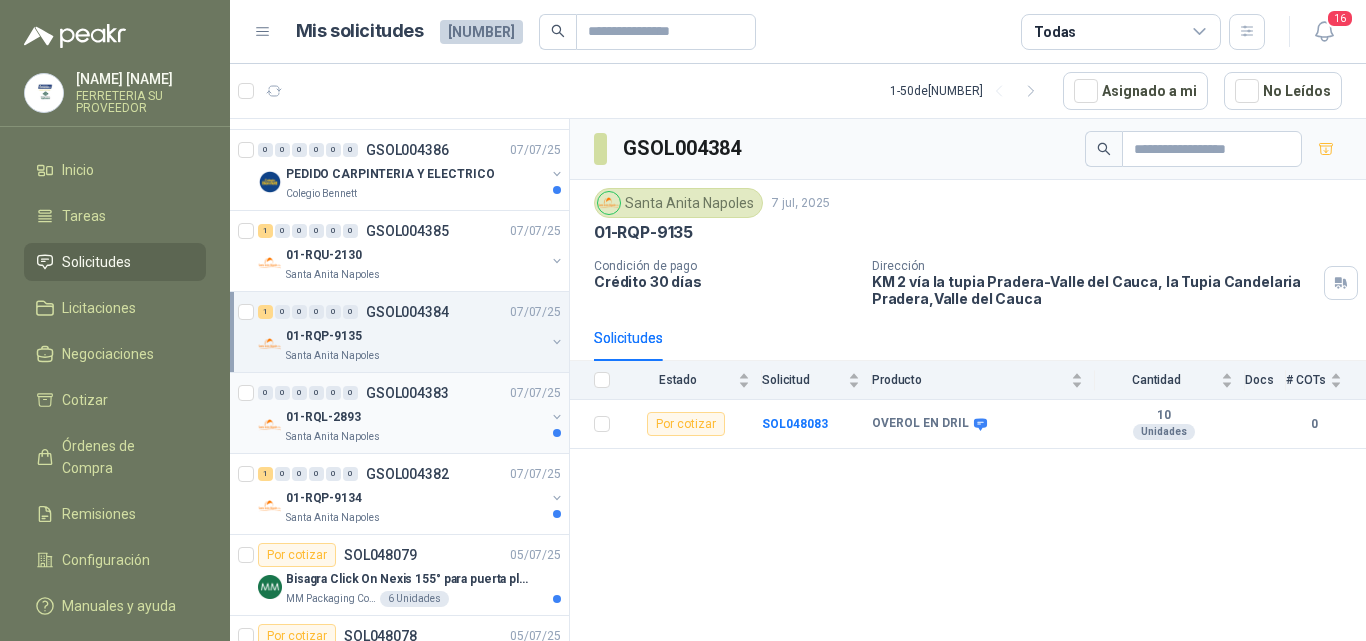 click on "01-RQL-2893" at bounding box center [415, 417] 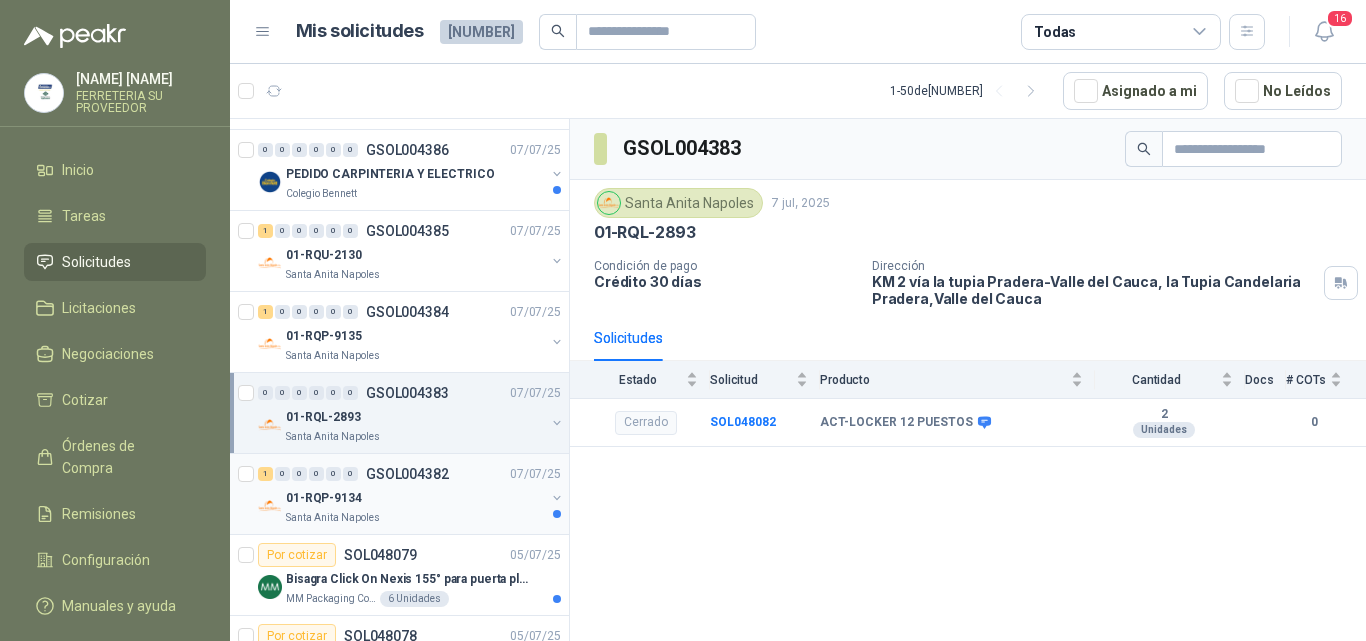 click on "01-RQP-9134" at bounding box center (415, 498) 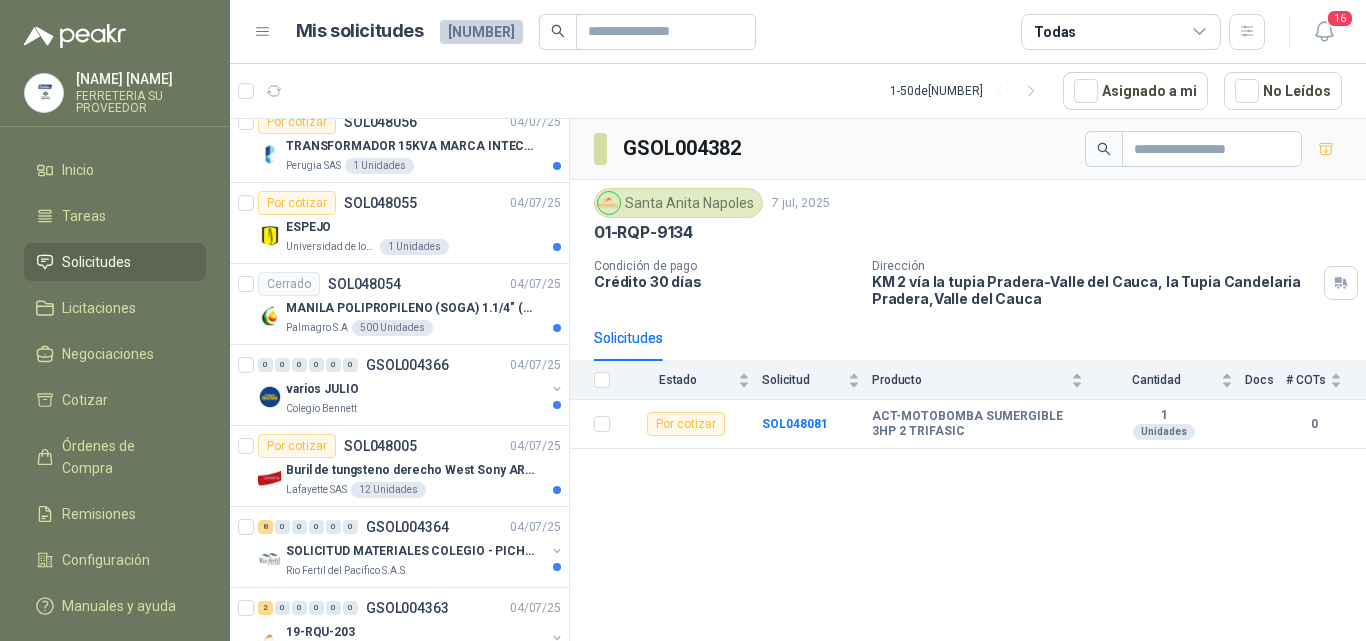 scroll, scrollTop: 3565, scrollLeft: 0, axis: vertical 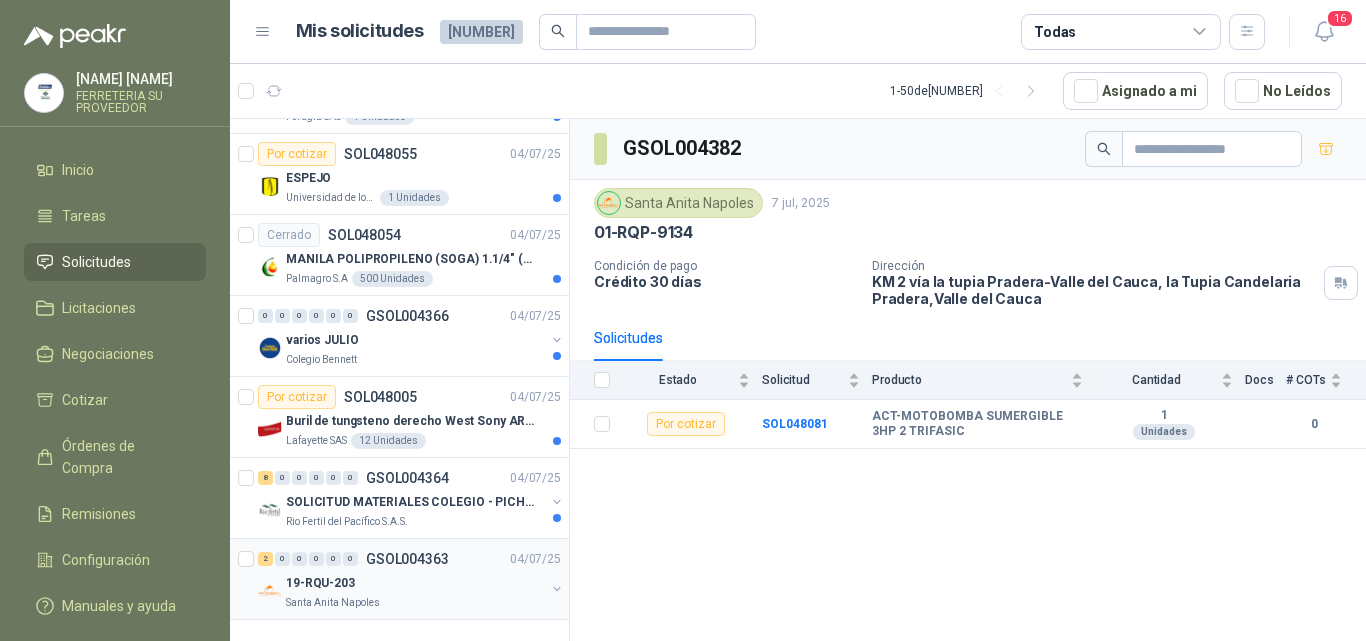 click on "19-RQU-203" at bounding box center (415, 583) 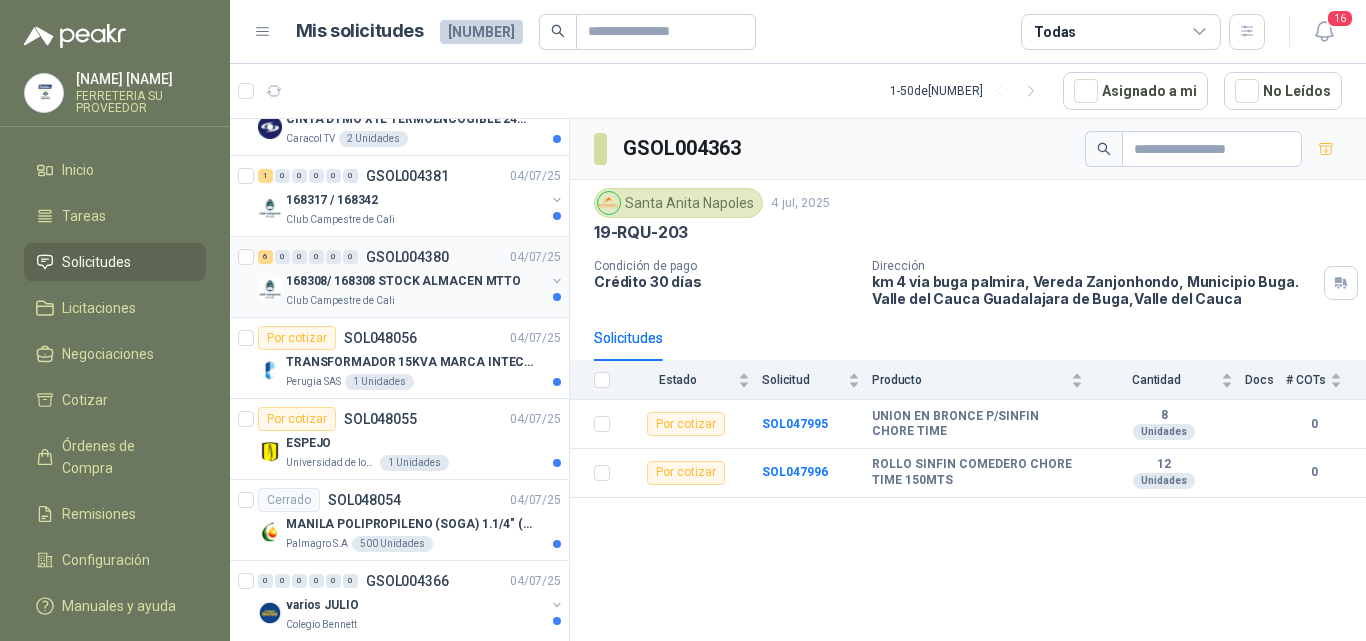 scroll, scrollTop: 3165, scrollLeft: 0, axis: vertical 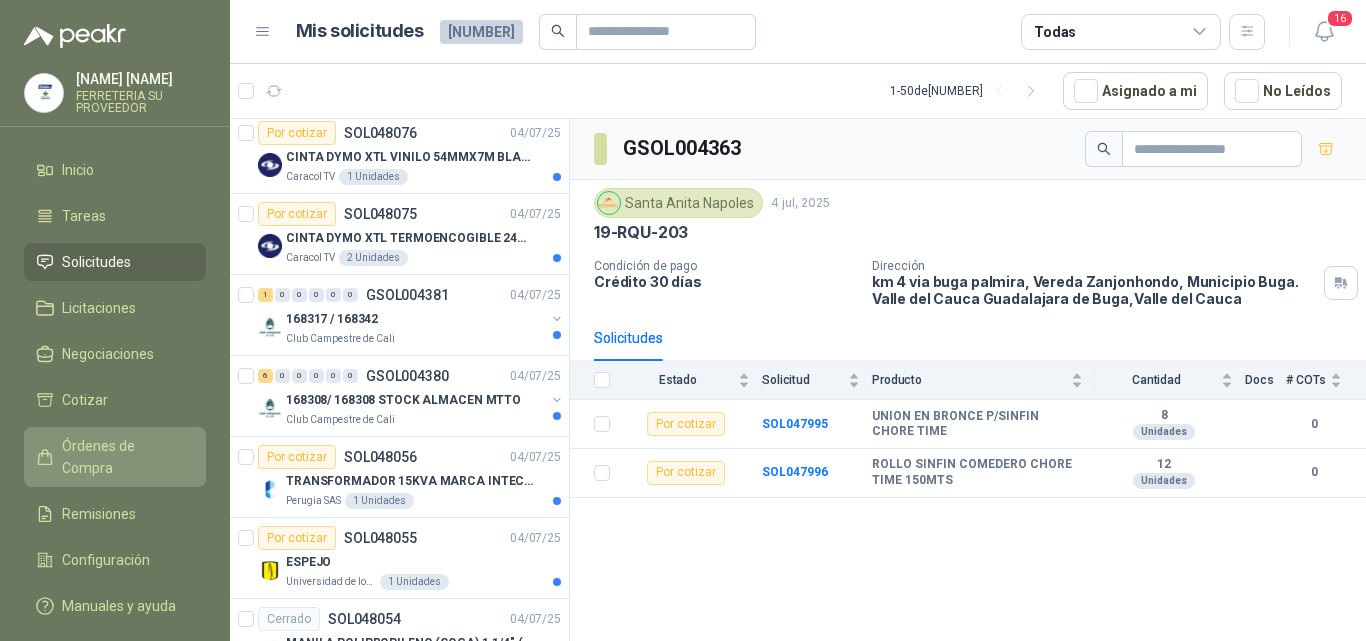 click on "Órdenes de Compra" at bounding box center [124, 457] 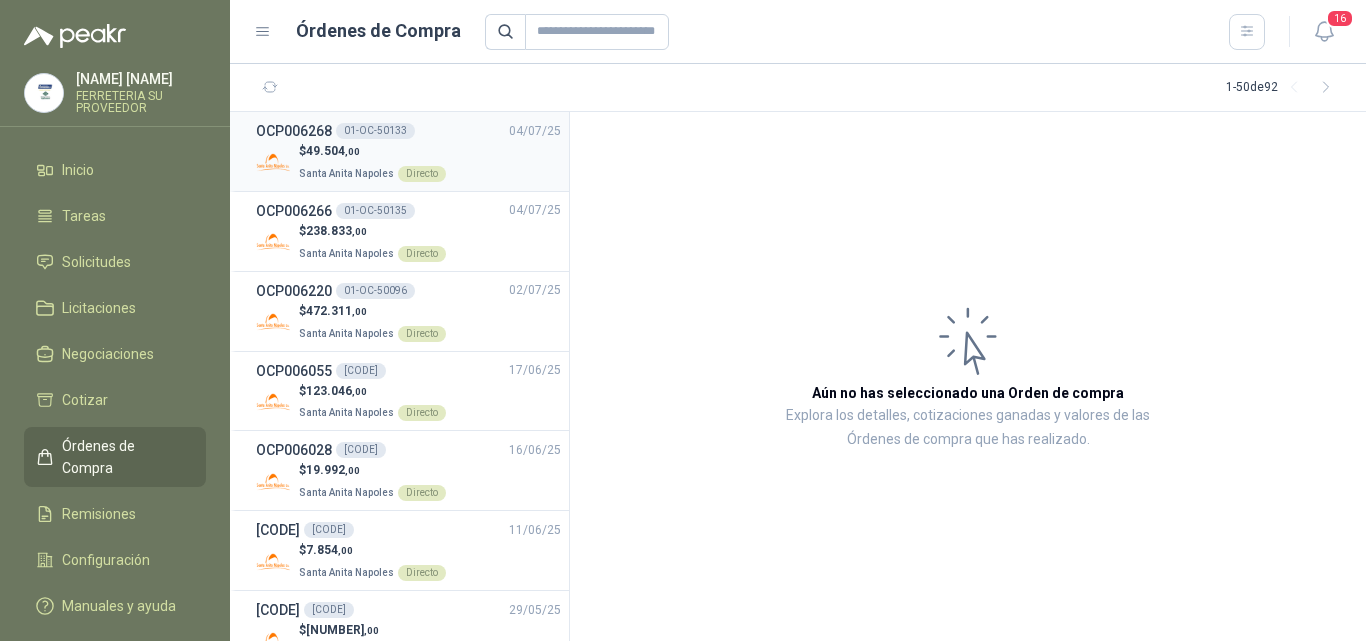 click on "[CODE] [CODE] [DATE]" at bounding box center (408, 131) 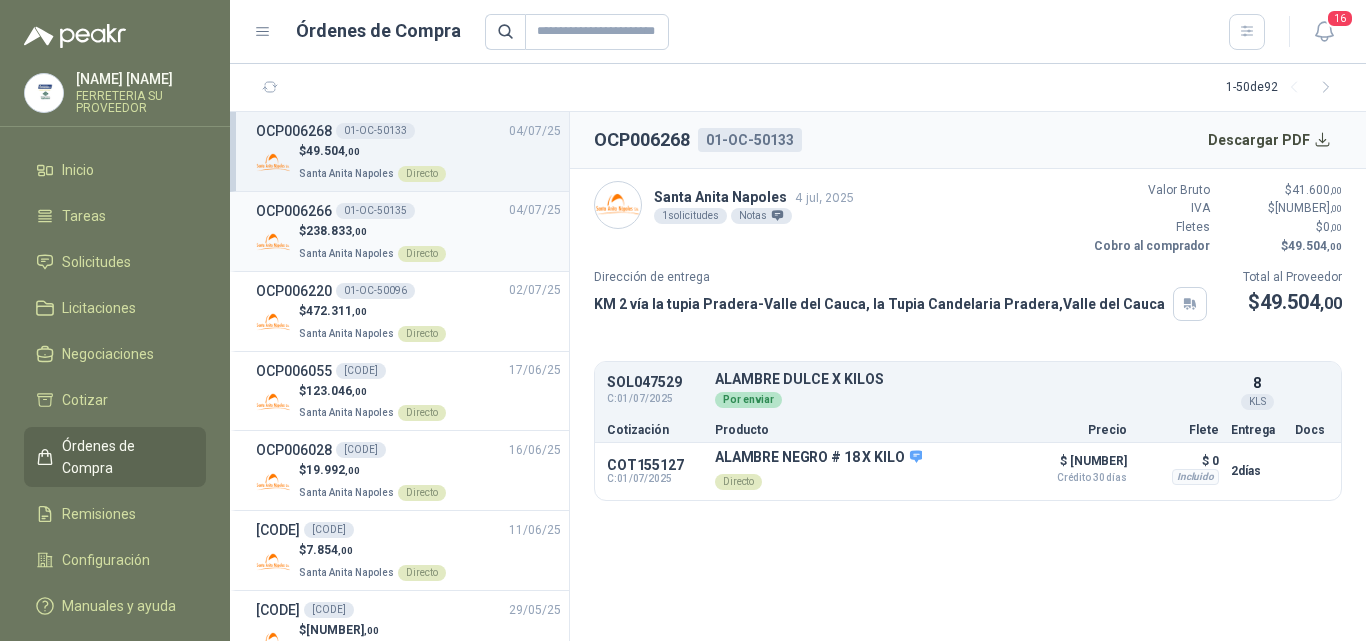 click on "$ [NUMBER] ,00" at bounding box center (372, 231) 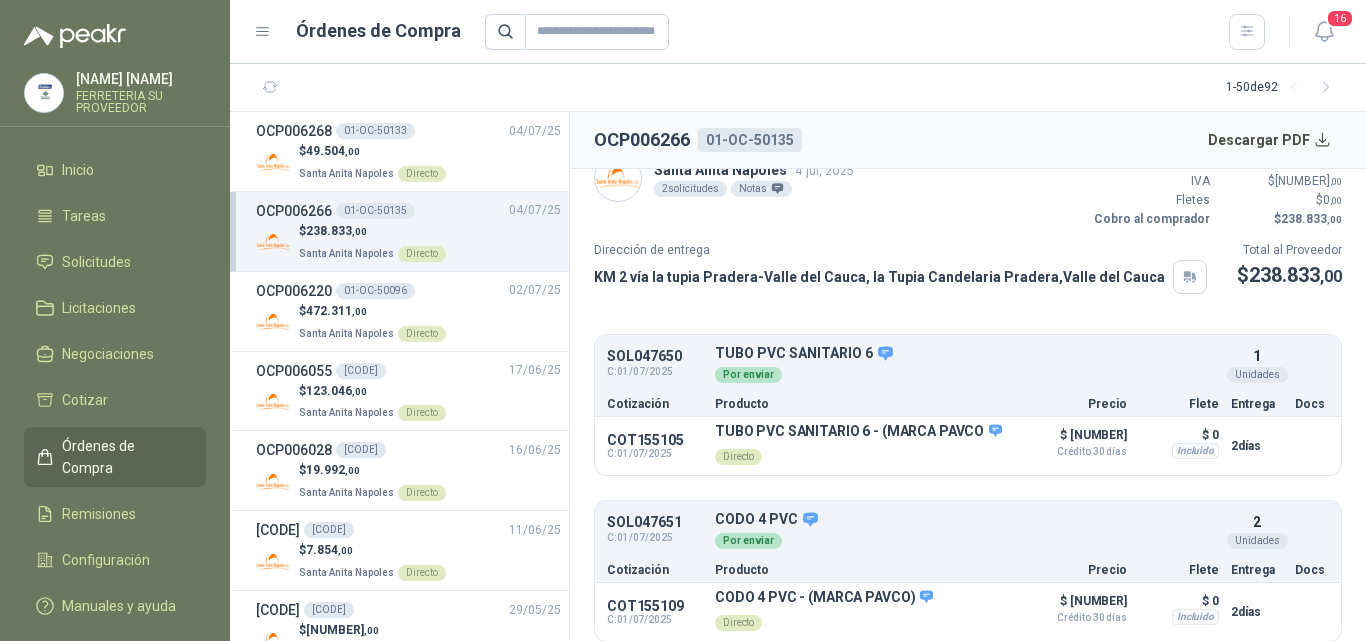 scroll, scrollTop: 39, scrollLeft: 0, axis: vertical 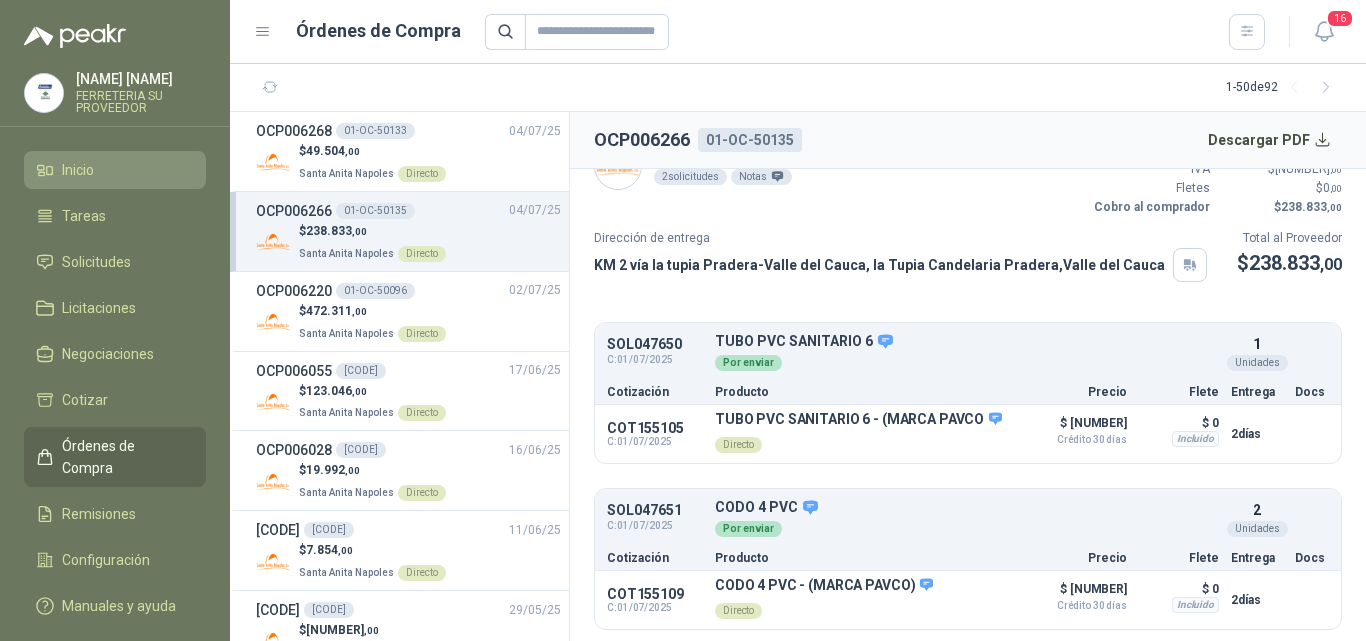 click on "Inicio" at bounding box center [115, 170] 